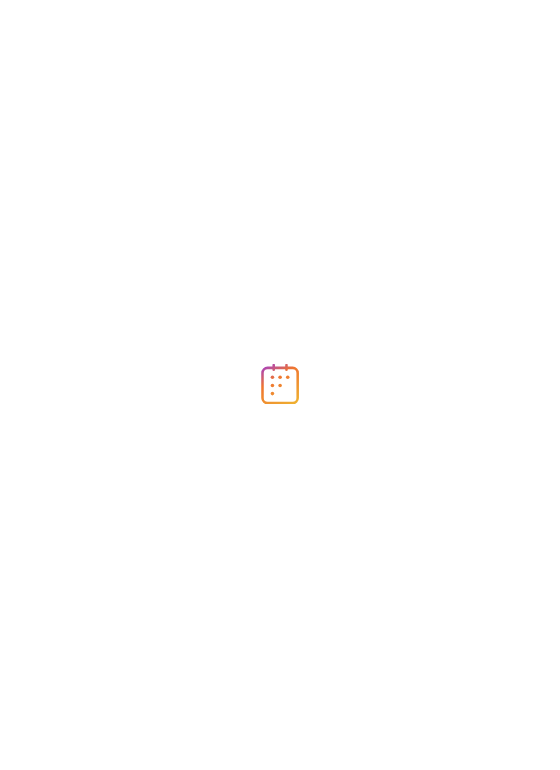 scroll, scrollTop: 0, scrollLeft: 0, axis: both 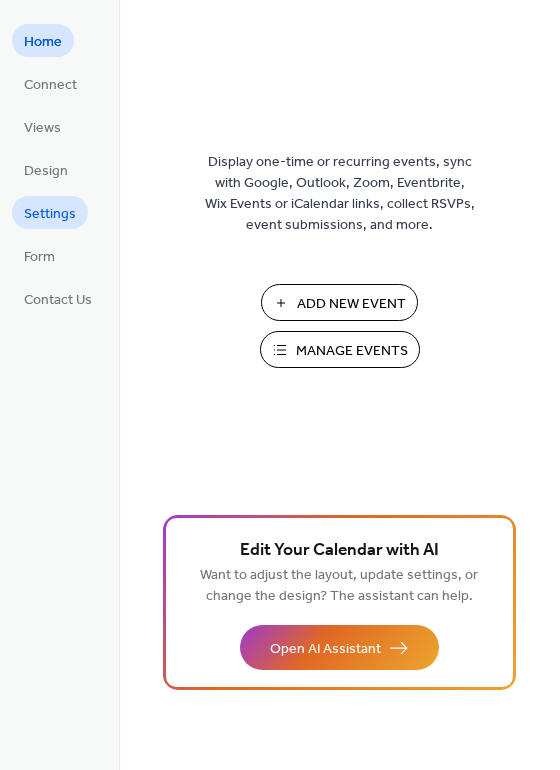 click on "Settings" at bounding box center (50, 214) 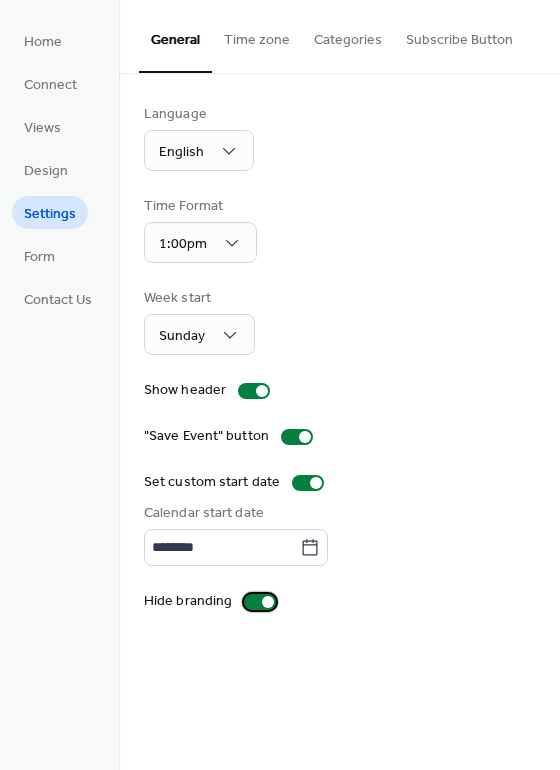 click on "Hide branding" at bounding box center (214, 601) 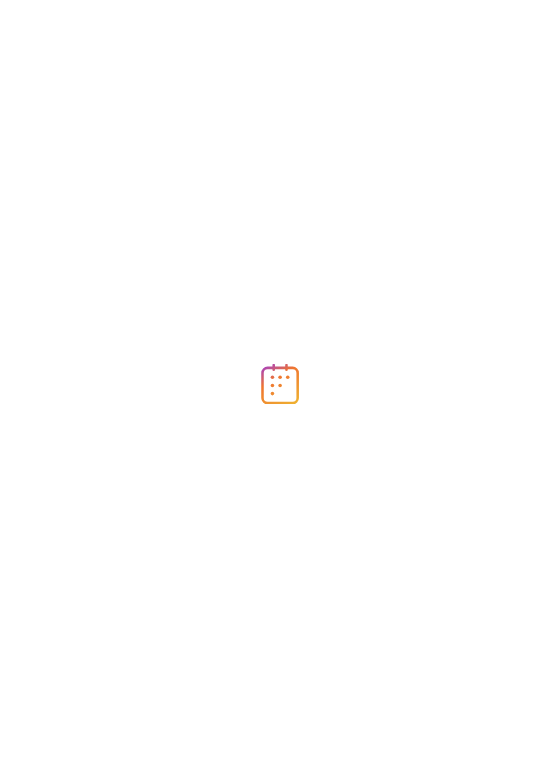 scroll, scrollTop: 0, scrollLeft: 0, axis: both 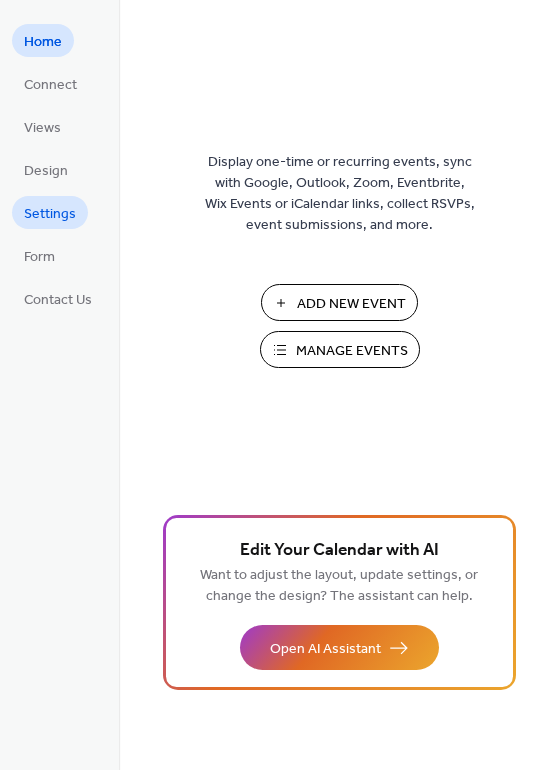 click on "Settings" at bounding box center (50, 214) 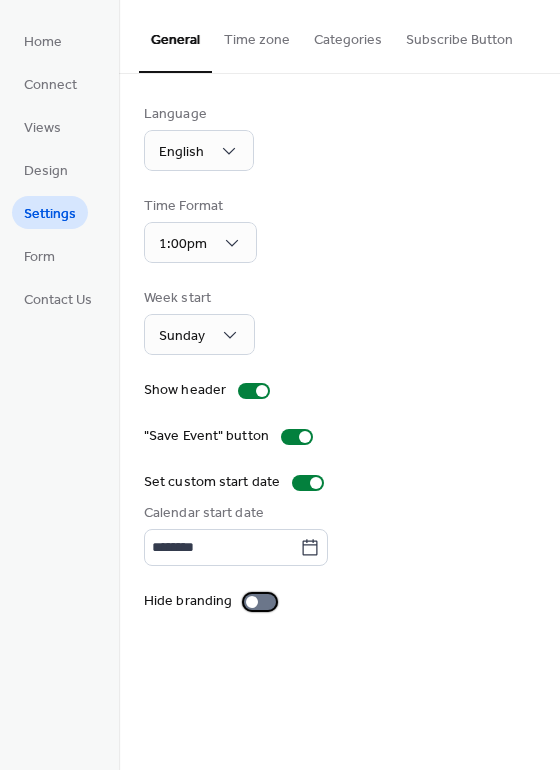 click at bounding box center [260, 602] 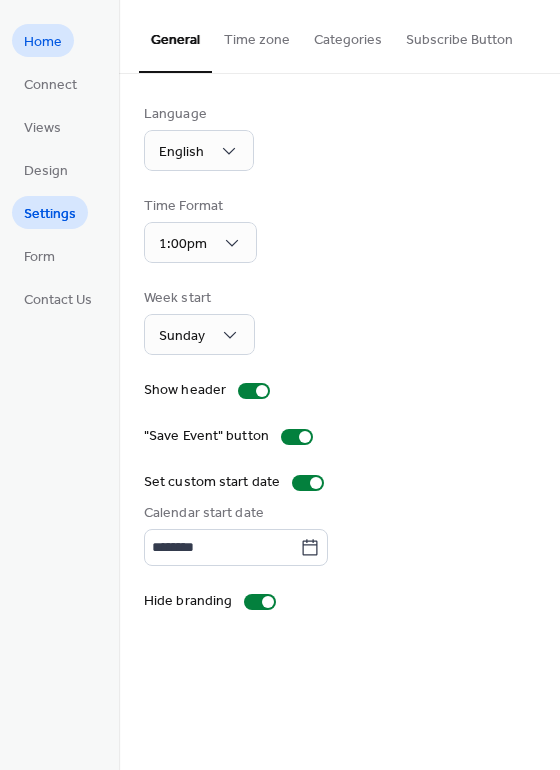 click on "Home" at bounding box center [43, 42] 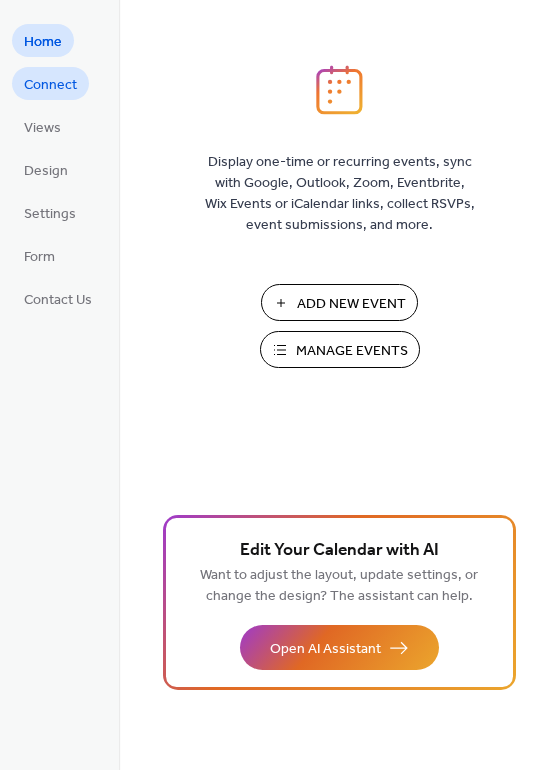 click on "Connect" at bounding box center [50, 83] 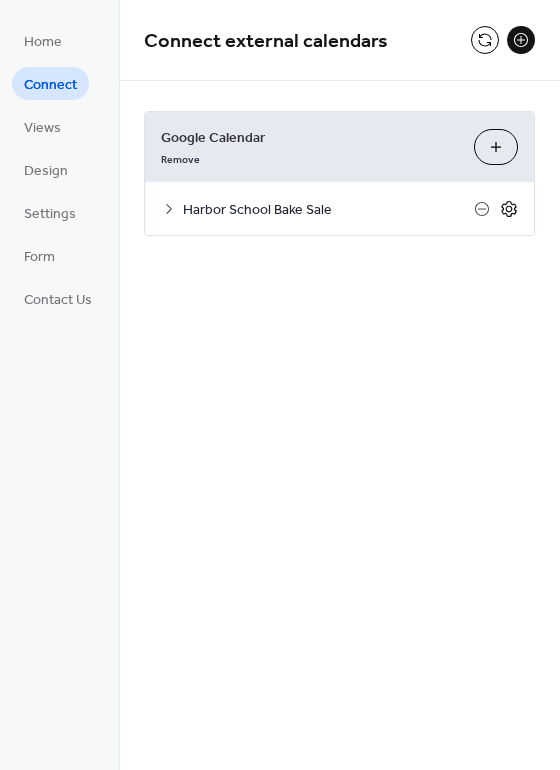 click 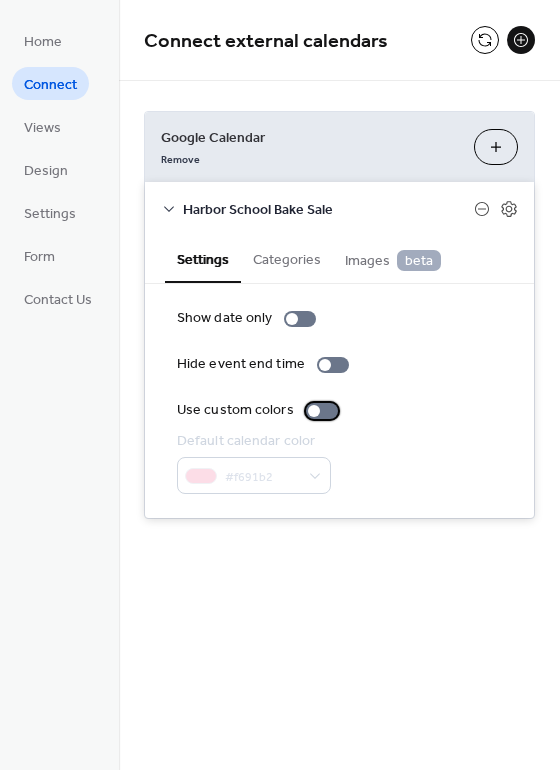 click at bounding box center (322, 411) 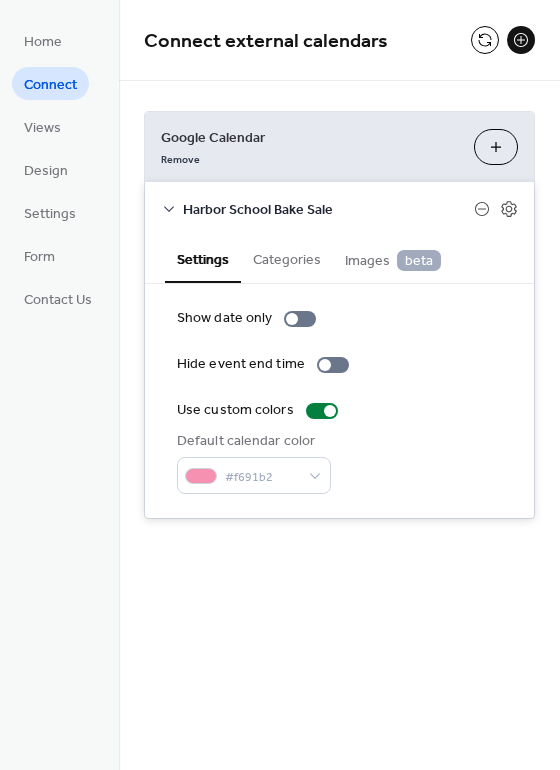 click on "Categories" at bounding box center (287, 258) 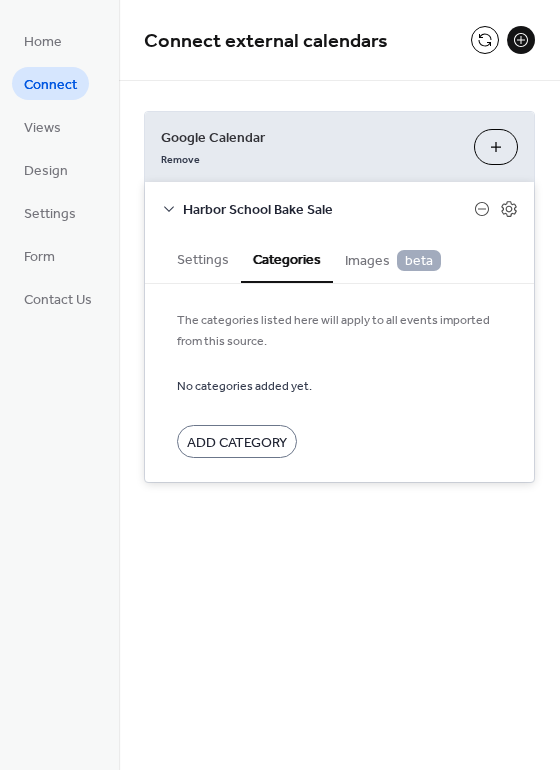 click on "Images   beta" at bounding box center [393, 261] 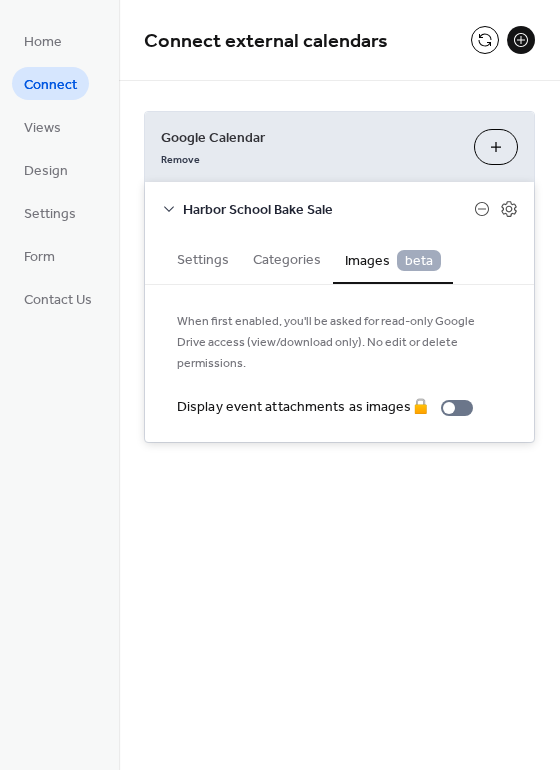 click on "Settings" at bounding box center [203, 258] 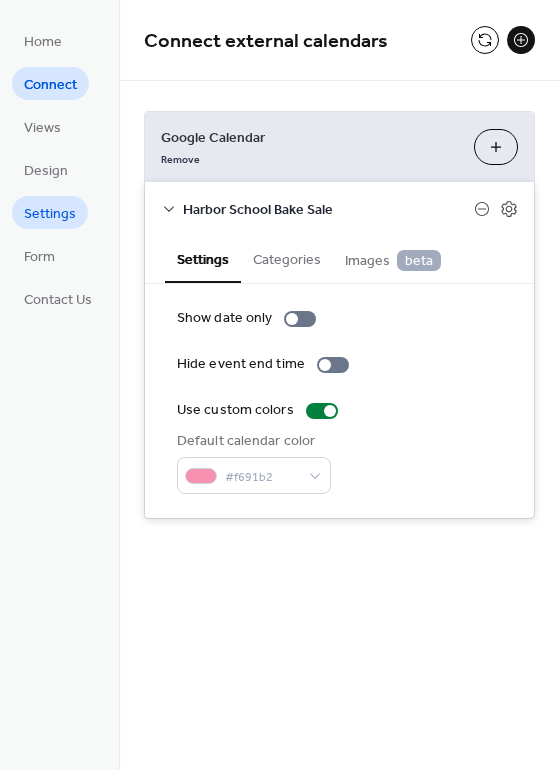 click on "Settings" at bounding box center (50, 214) 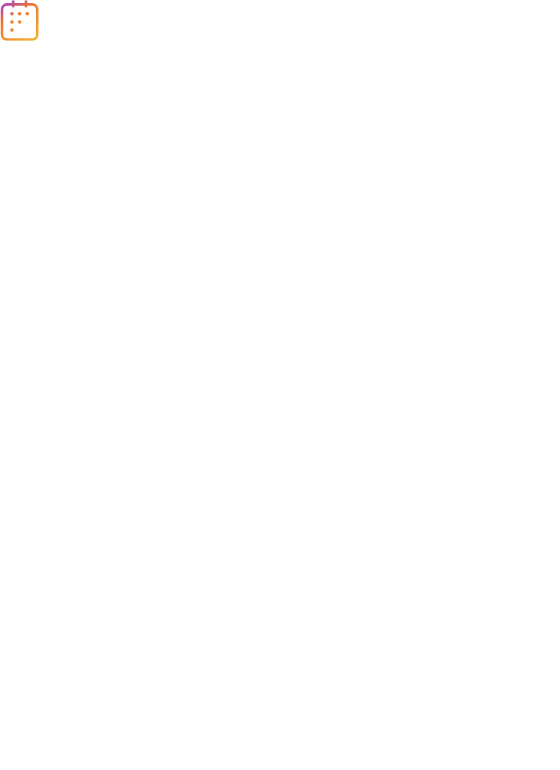 scroll, scrollTop: 0, scrollLeft: 0, axis: both 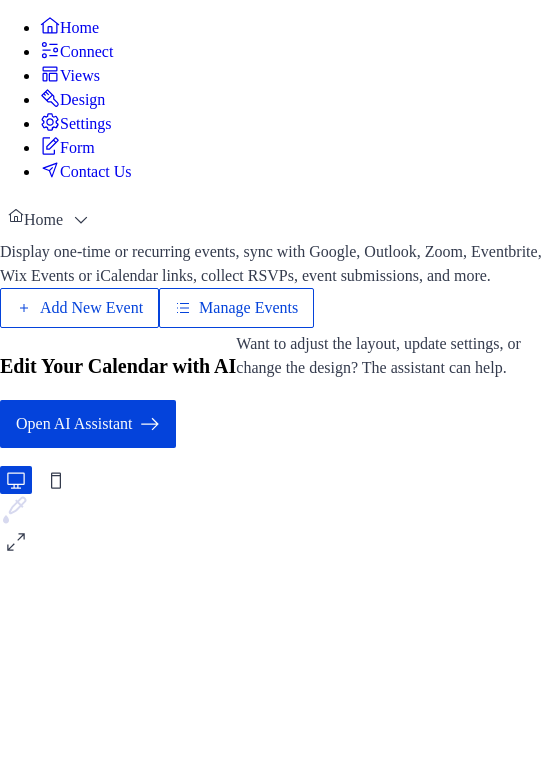 click on "Design" at bounding box center [82, 100] 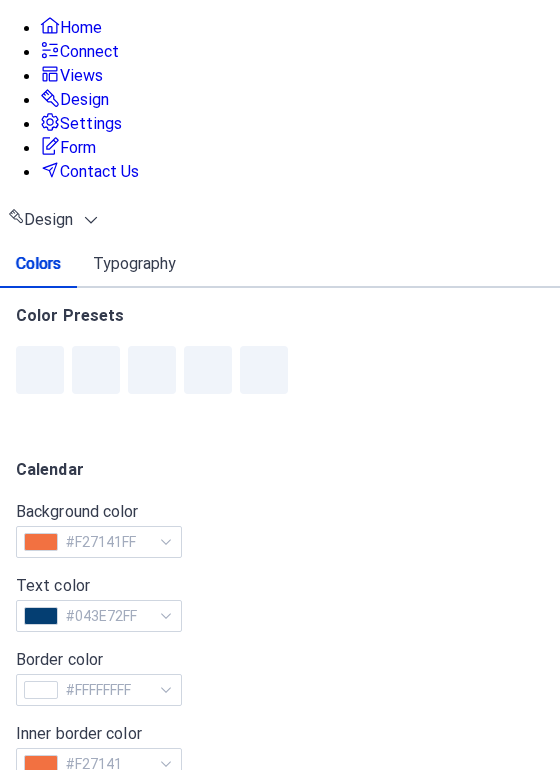 click on "Connect" at bounding box center (47, 85) 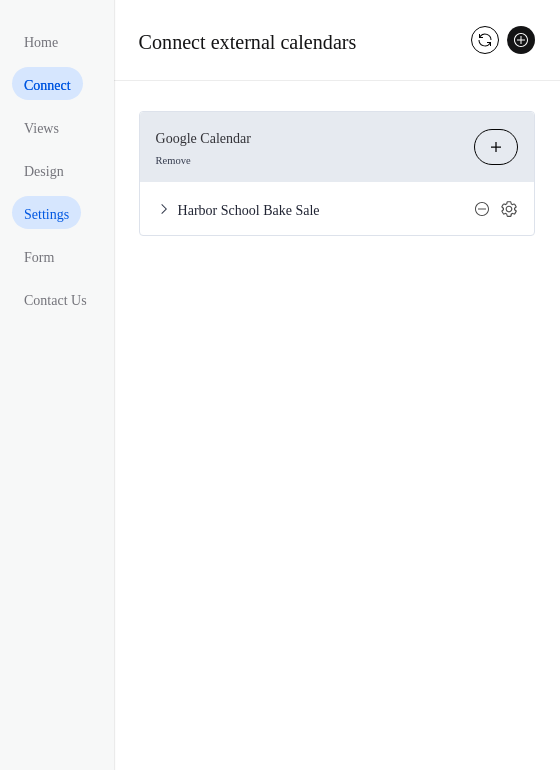 click on "Settings" at bounding box center (46, 214) 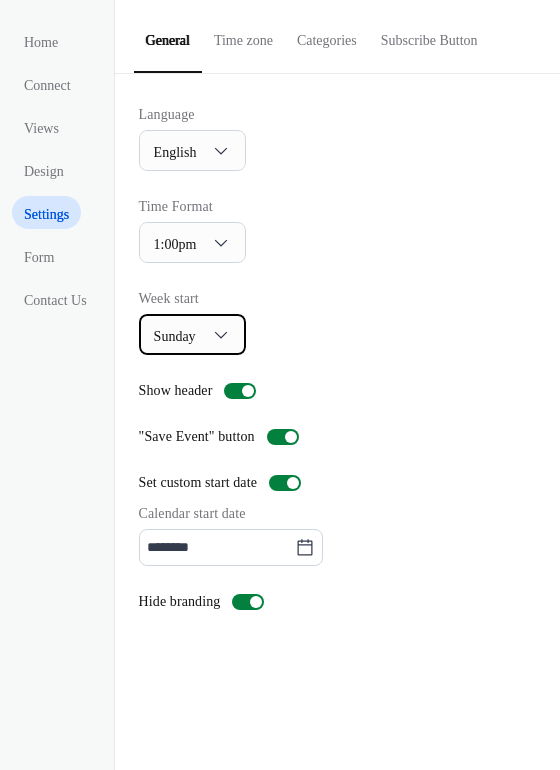 click on "Sunday" at bounding box center (192, 334) 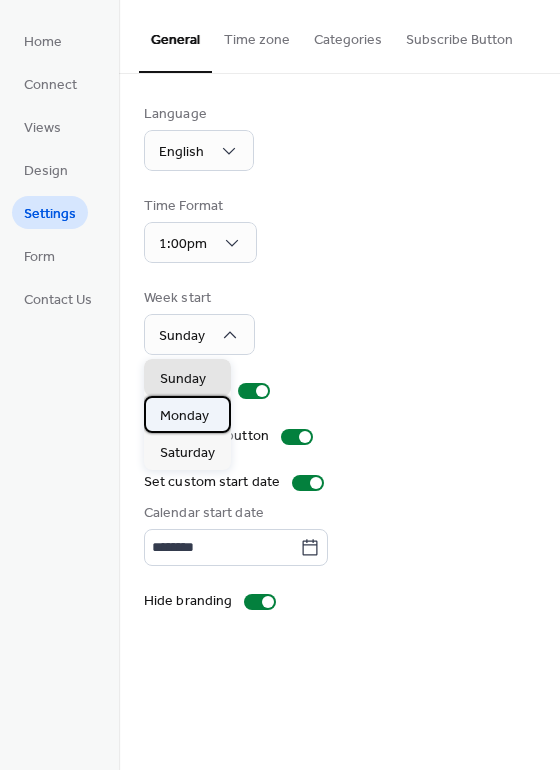click on "Monday" at bounding box center (184, 416) 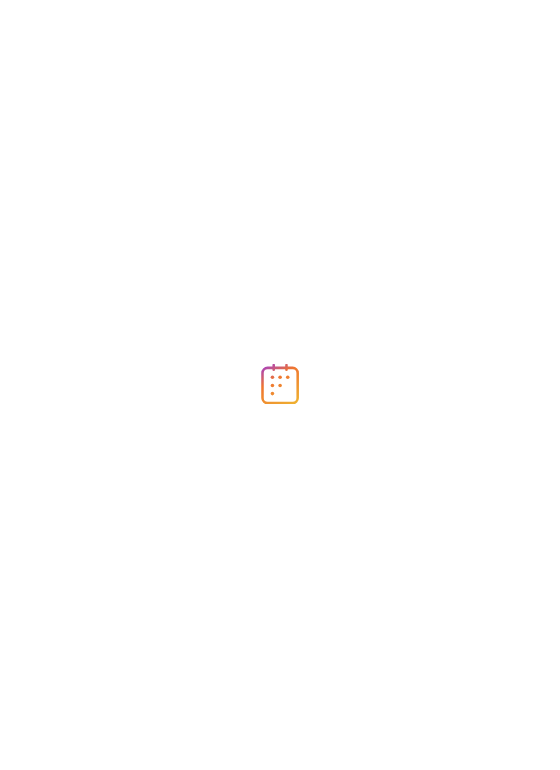scroll, scrollTop: 0, scrollLeft: 0, axis: both 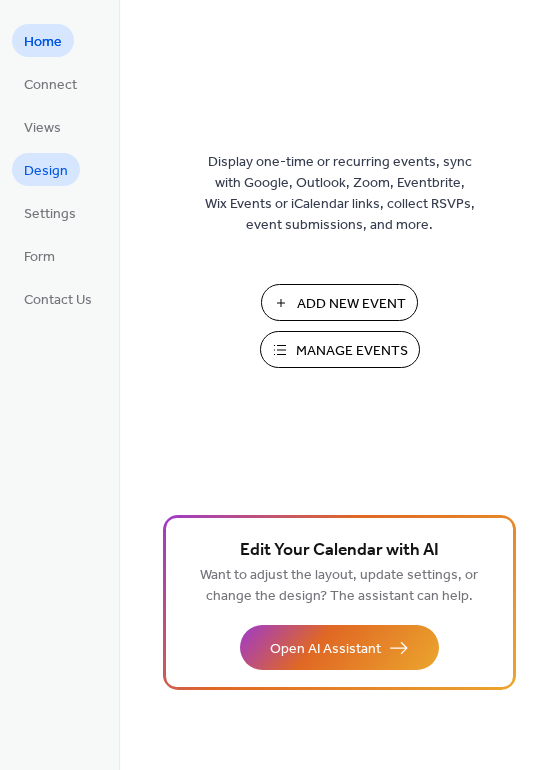 click on "Design" at bounding box center (46, 171) 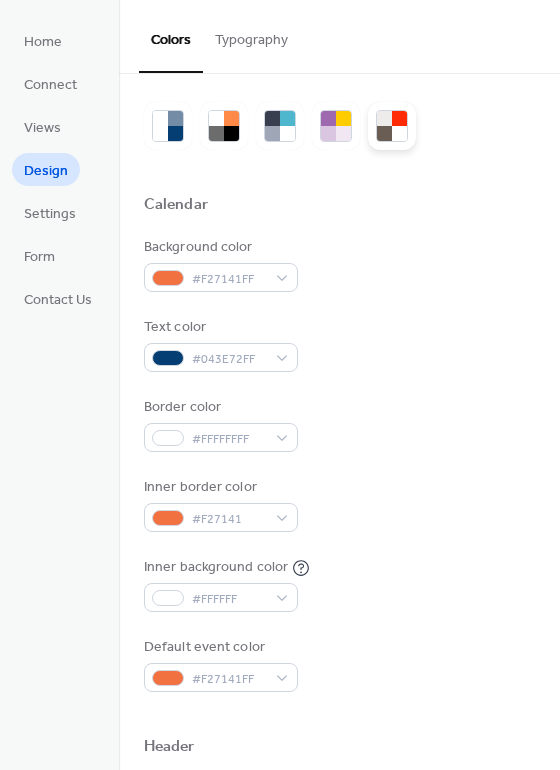 scroll, scrollTop: 0, scrollLeft: 0, axis: both 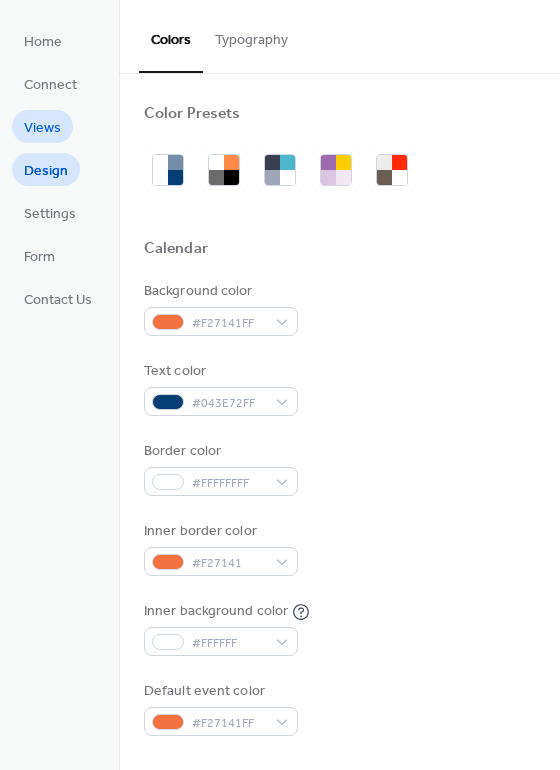 click on "Views" at bounding box center [42, 128] 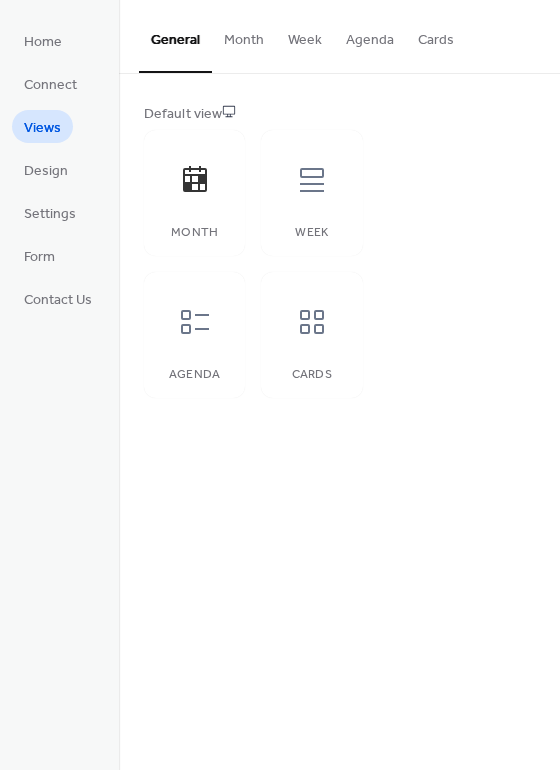 click on "Month" at bounding box center (244, 35) 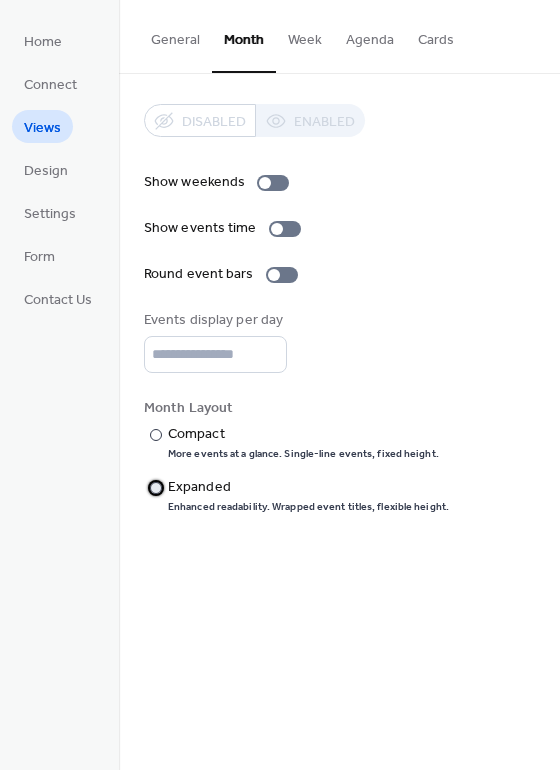 click at bounding box center [156, 488] 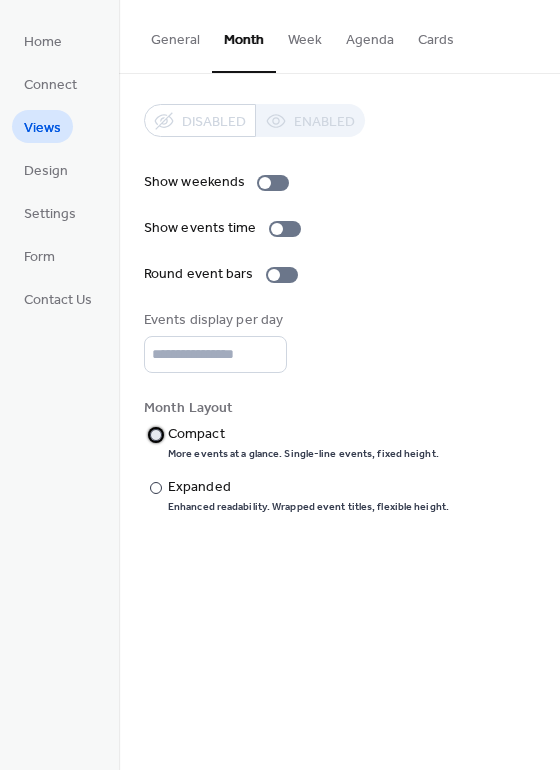 click at bounding box center [156, 435] 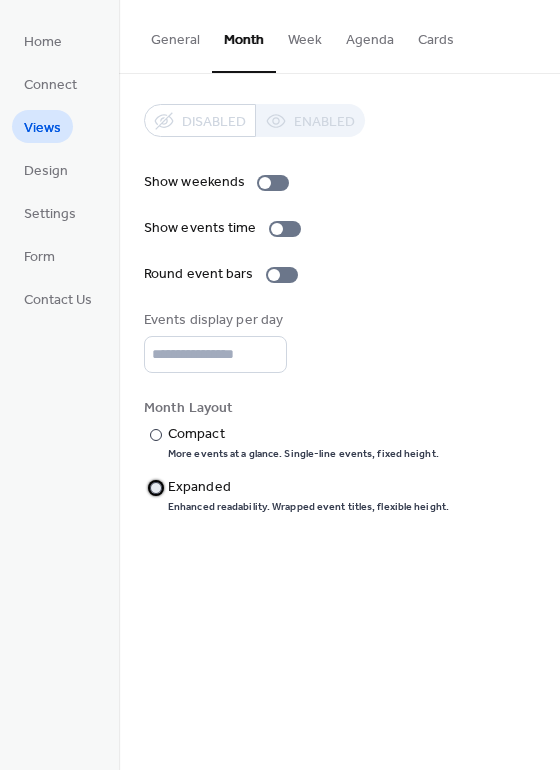 click at bounding box center (156, 488) 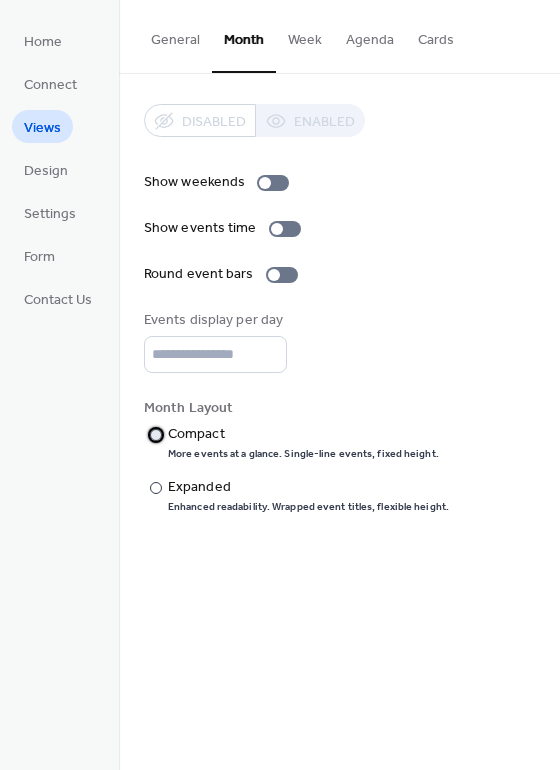 click at bounding box center (156, 435) 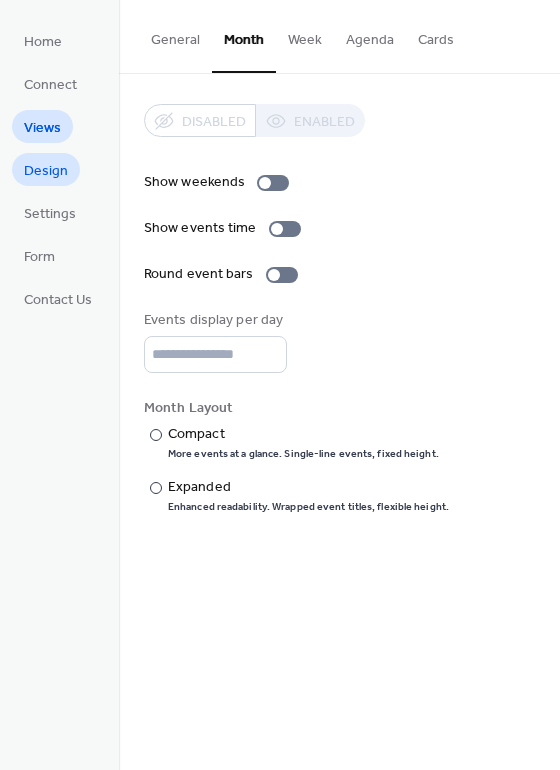 click on "Design" at bounding box center [46, 171] 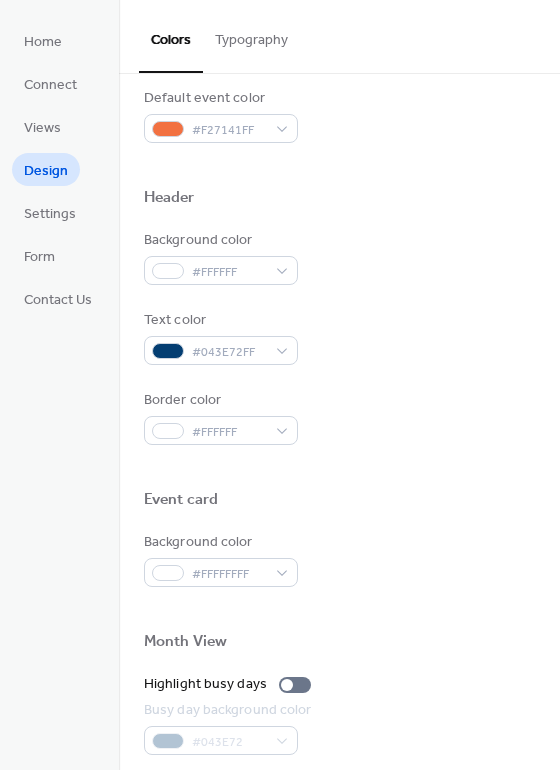 scroll, scrollTop: 594, scrollLeft: 0, axis: vertical 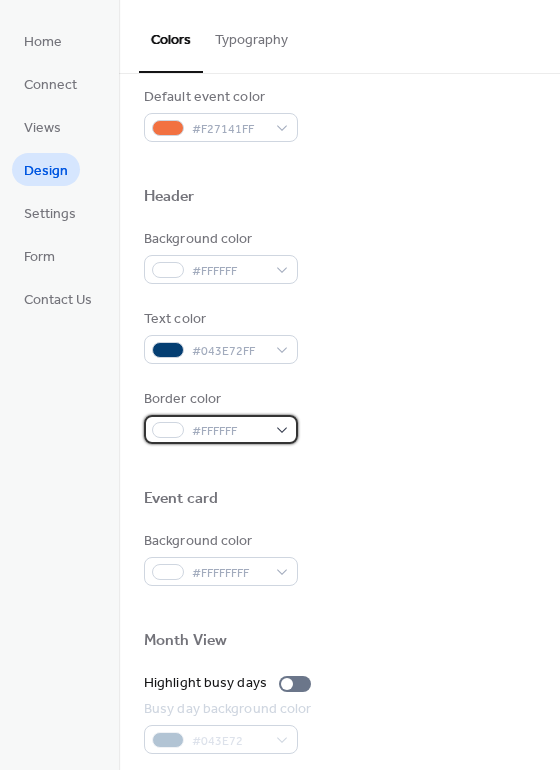 click on "#FFFFFF" at bounding box center (221, 429) 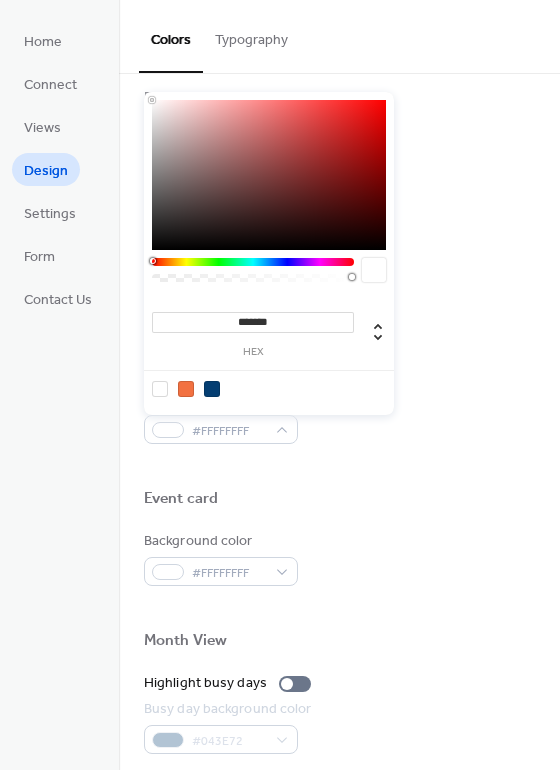 type on "***" 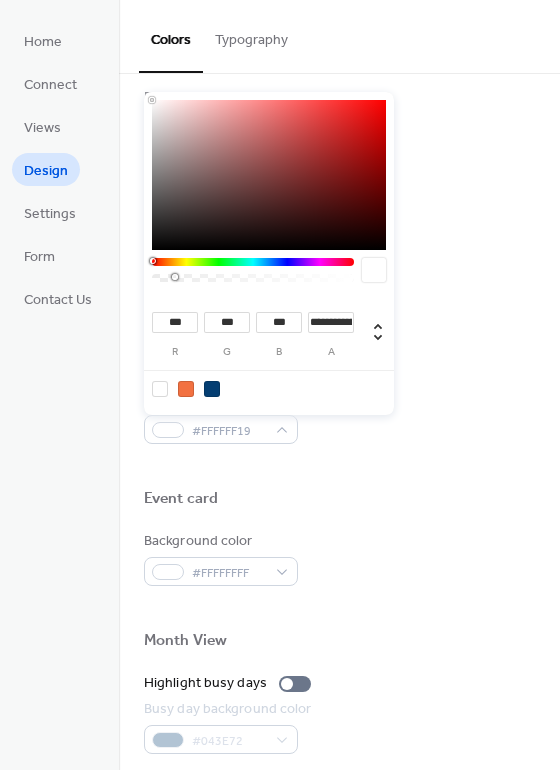 type on "*" 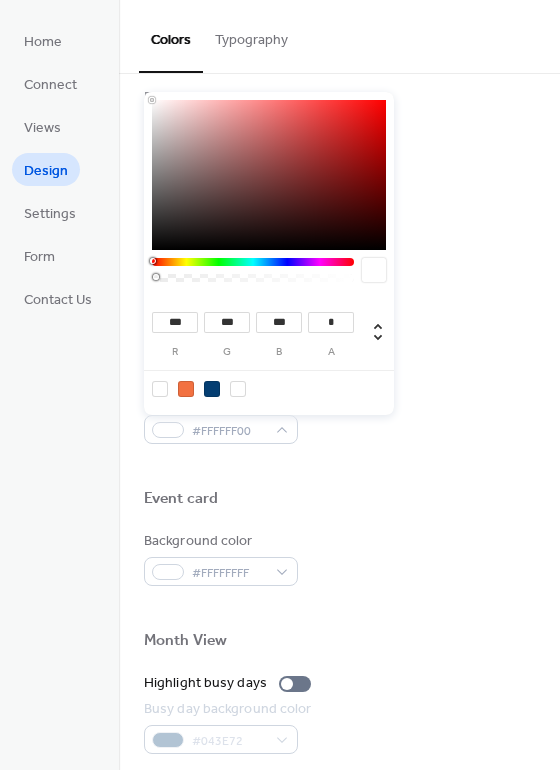 drag, startPoint x: 352, startPoint y: 278, endPoint x: 143, endPoint y: 287, distance: 209.1937 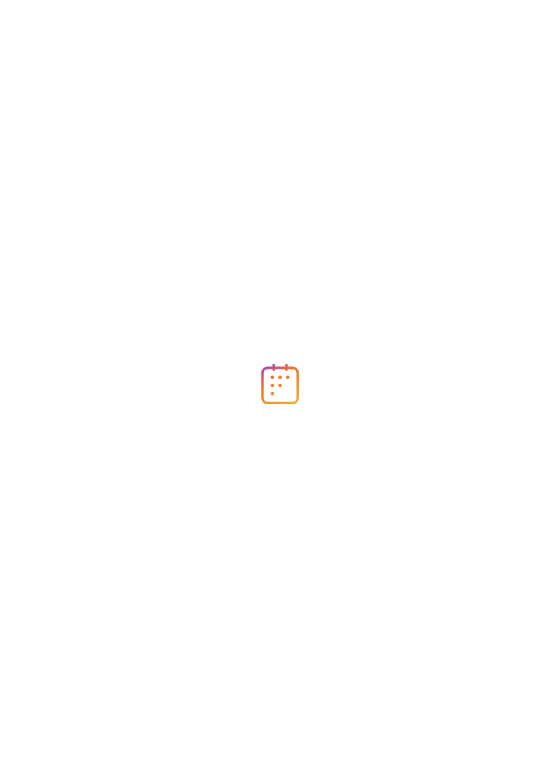 scroll, scrollTop: 0, scrollLeft: 0, axis: both 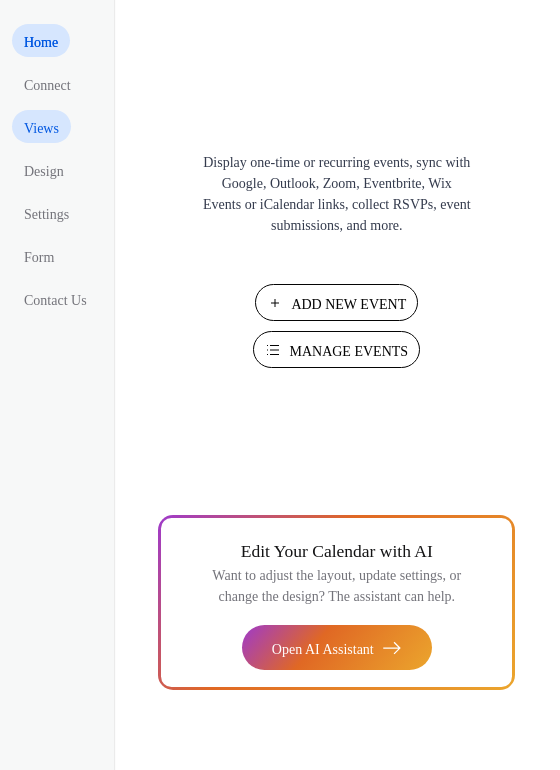 click on "Views" at bounding box center [41, 128] 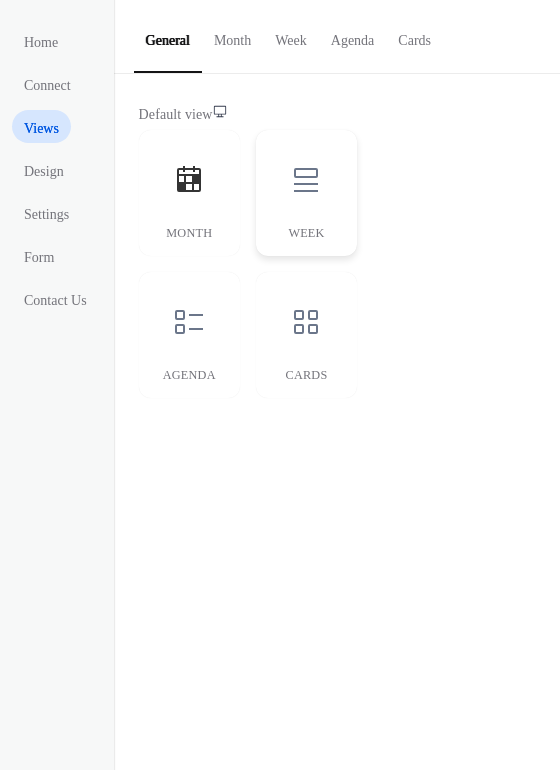 click at bounding box center [306, 180] 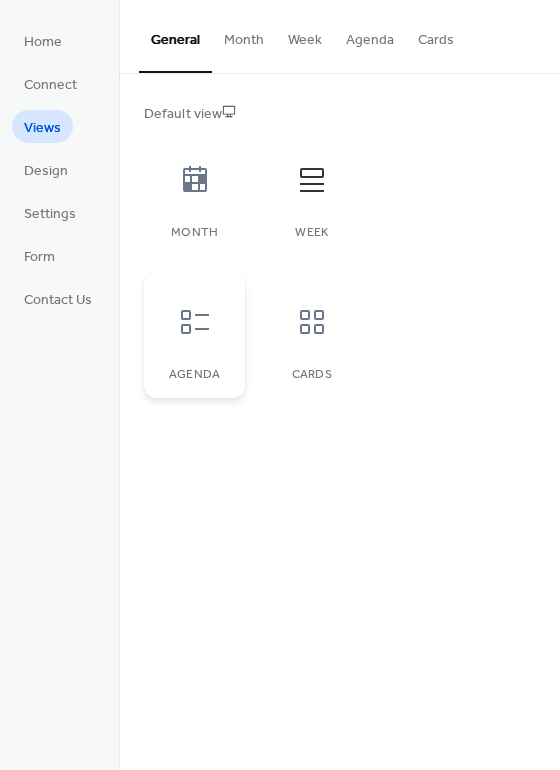 click 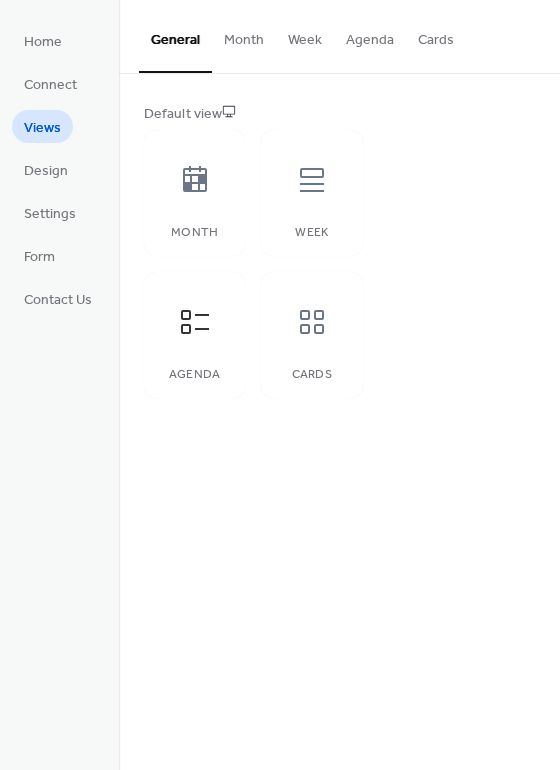 click on "Month" at bounding box center [244, 35] 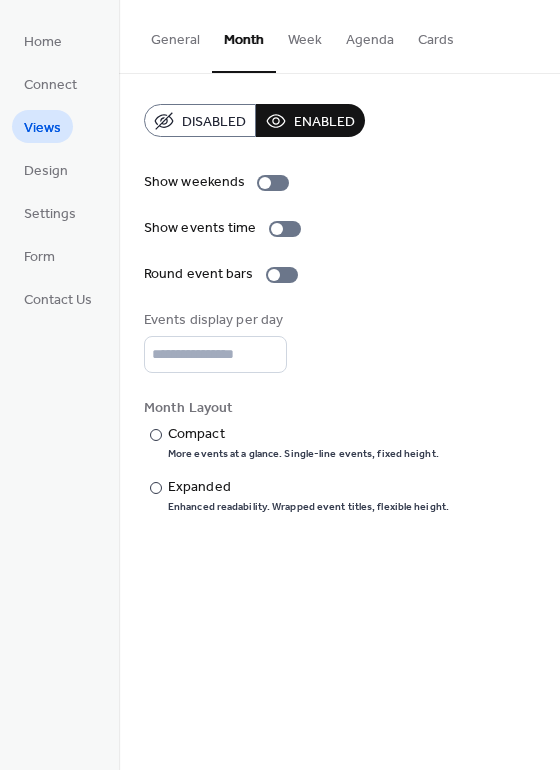 click on "Week" at bounding box center [305, 35] 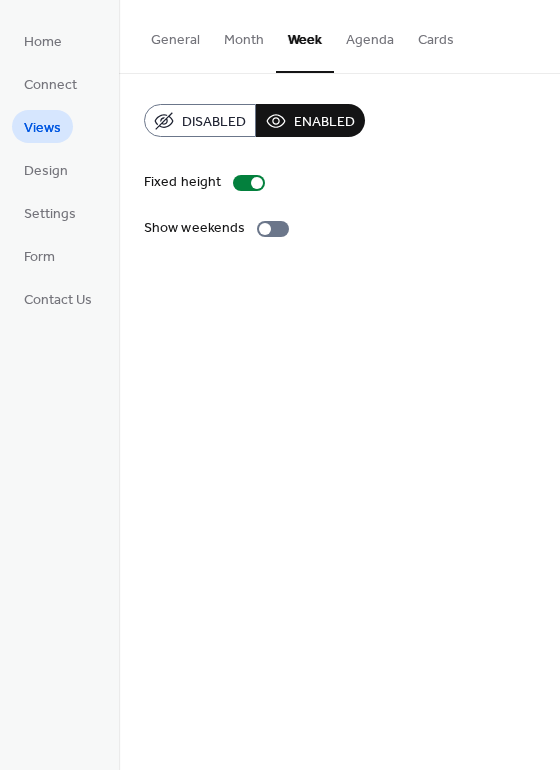 click on "Agenda" at bounding box center (370, 35) 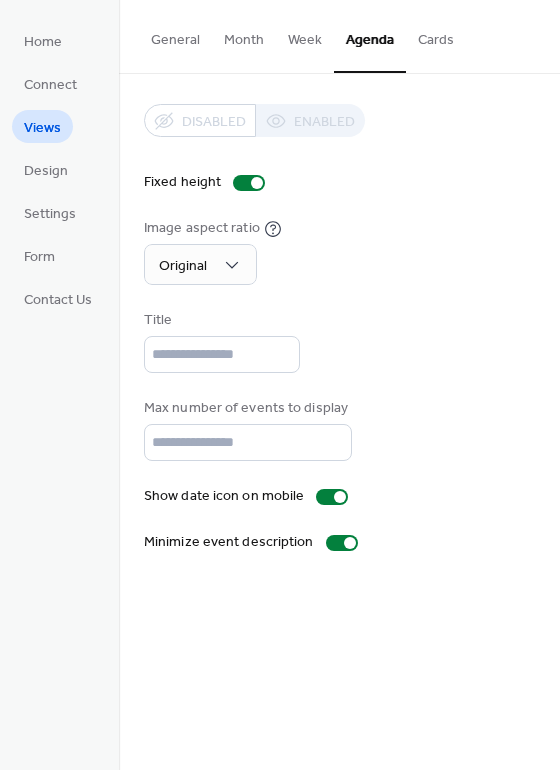 click on "Cards" at bounding box center [436, 35] 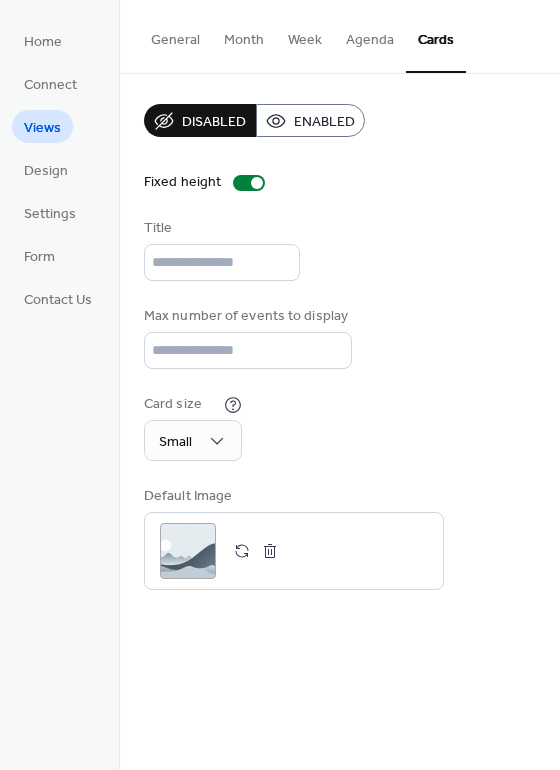 click on "Agenda" at bounding box center [370, 35] 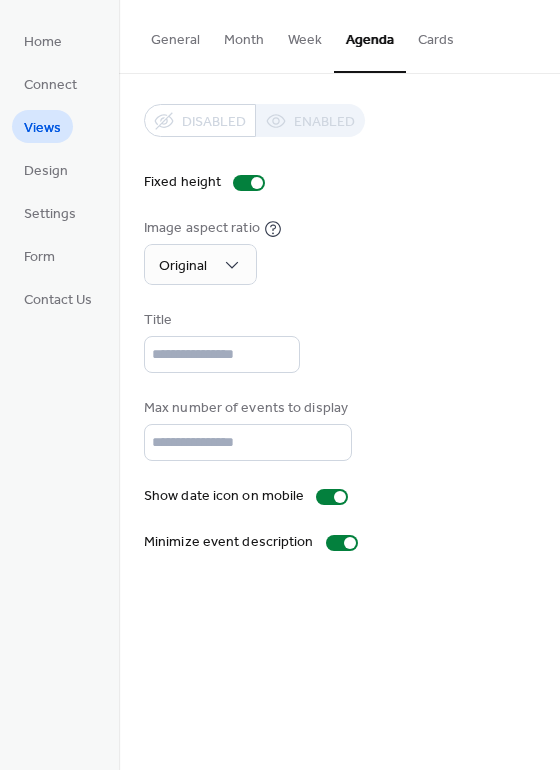 click on "General" at bounding box center [175, 35] 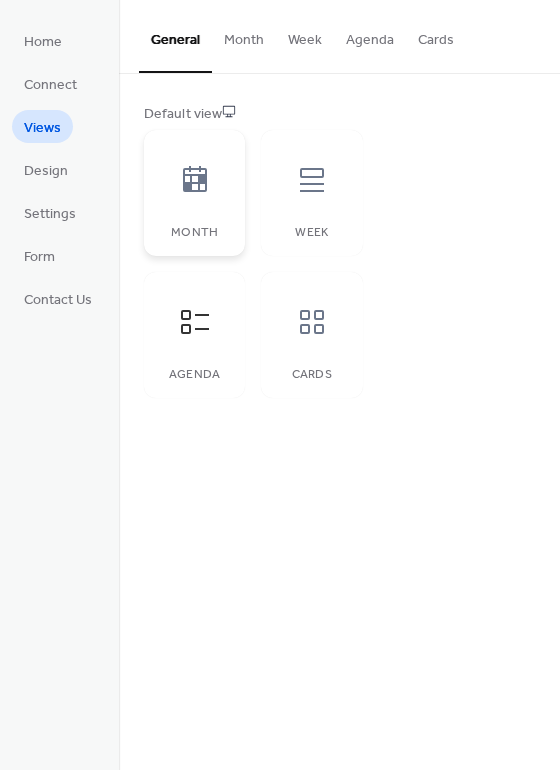 click 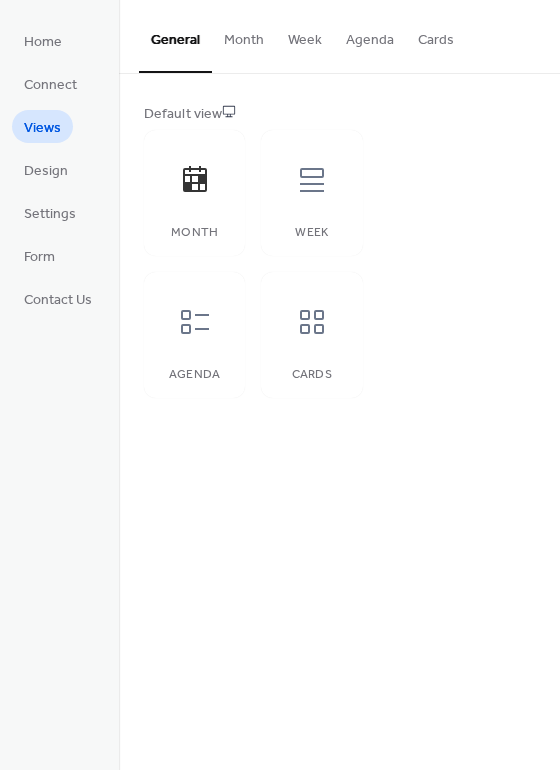 click on "Agenda" at bounding box center [370, 35] 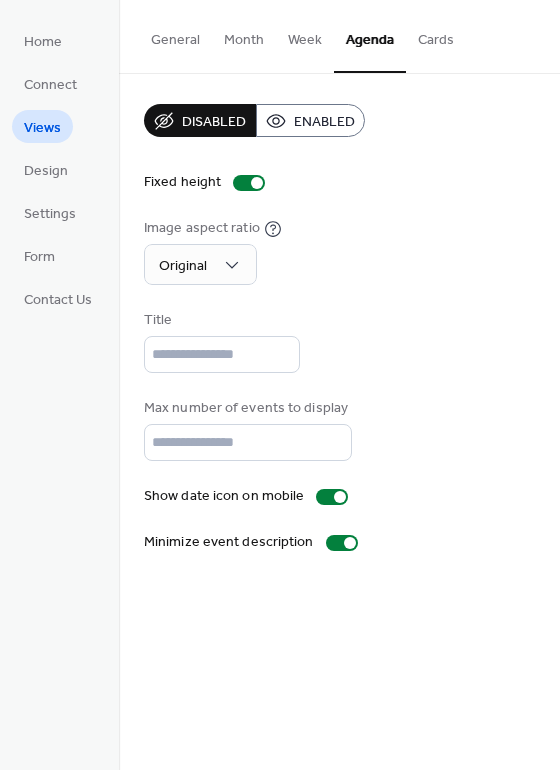 click on "Disabled" at bounding box center (214, 122) 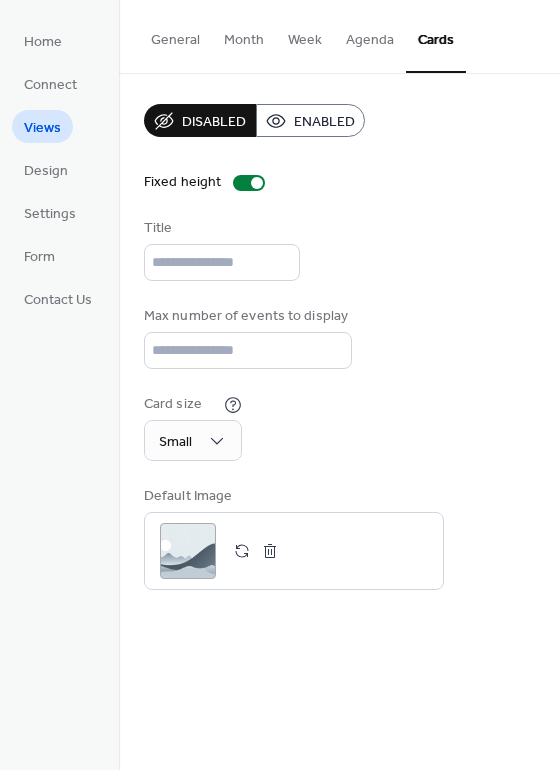 click on "Week" at bounding box center (305, 35) 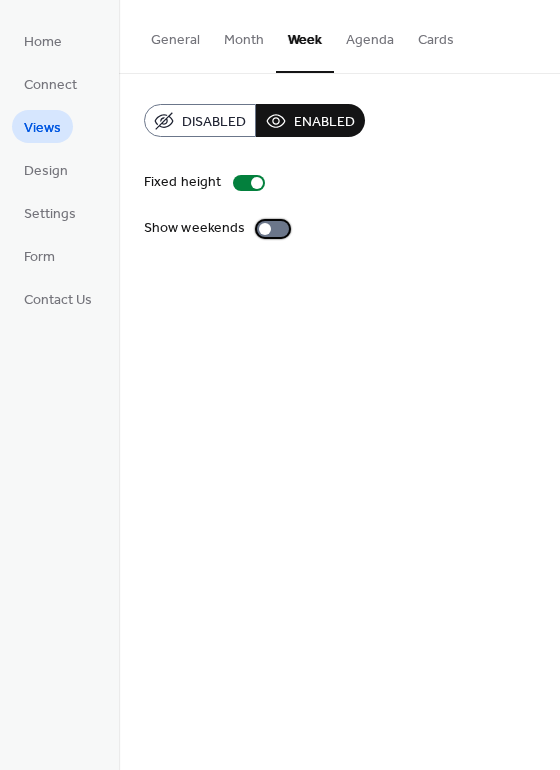 click at bounding box center [273, 229] 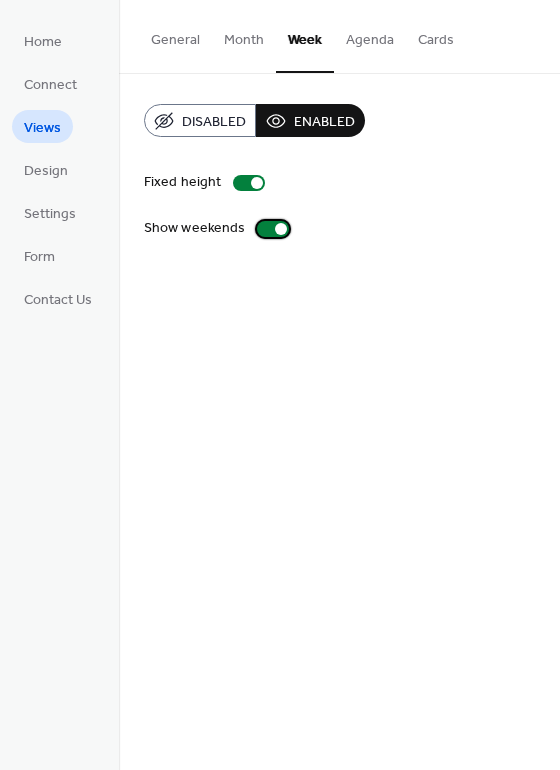 click at bounding box center (273, 229) 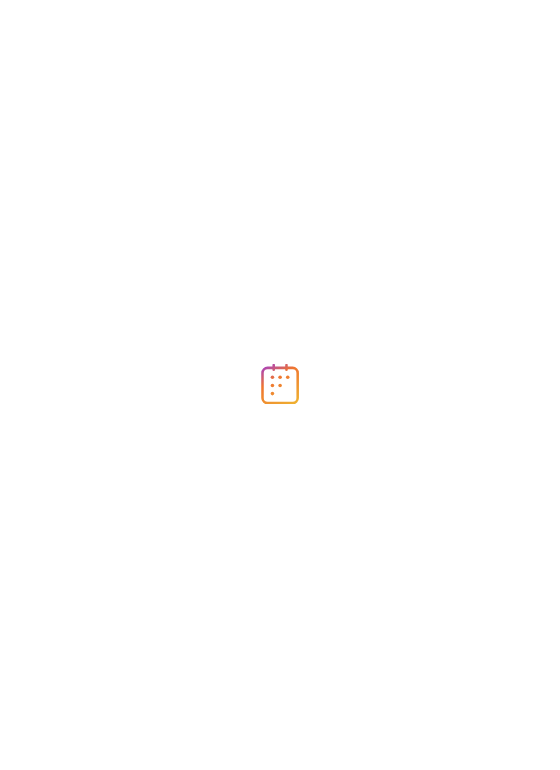 scroll, scrollTop: 0, scrollLeft: 0, axis: both 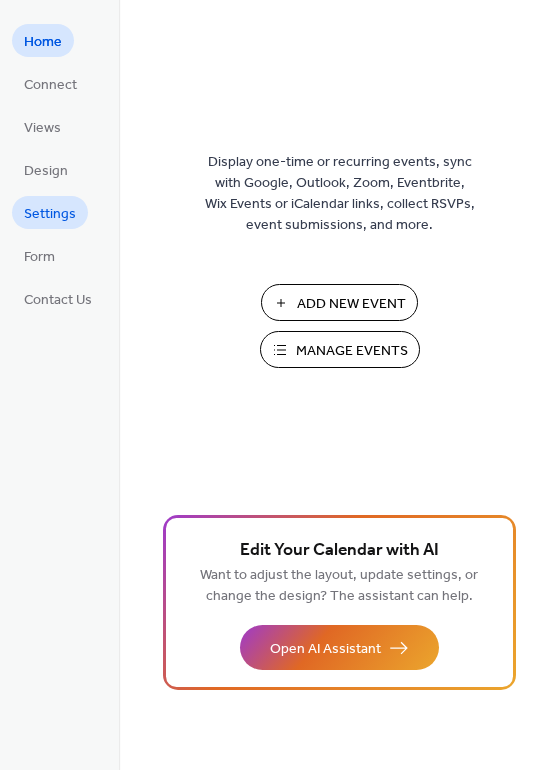 click on "Settings" at bounding box center (50, 214) 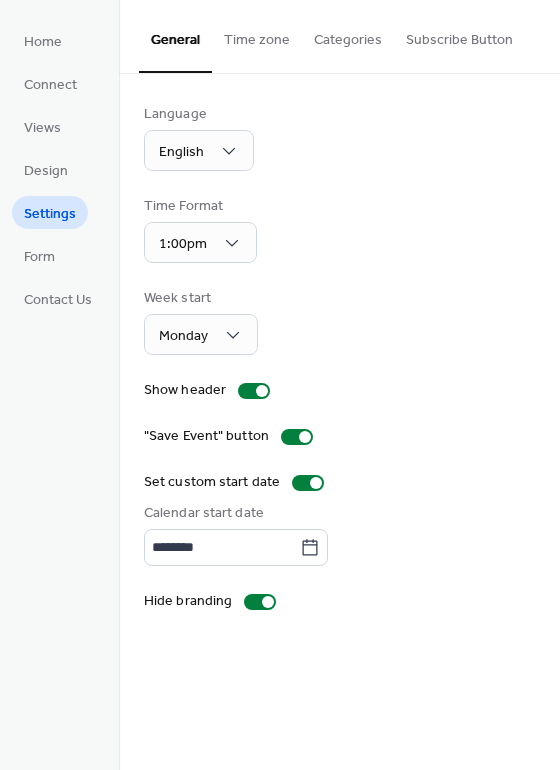 click on "Subscribe Button" at bounding box center [459, 35] 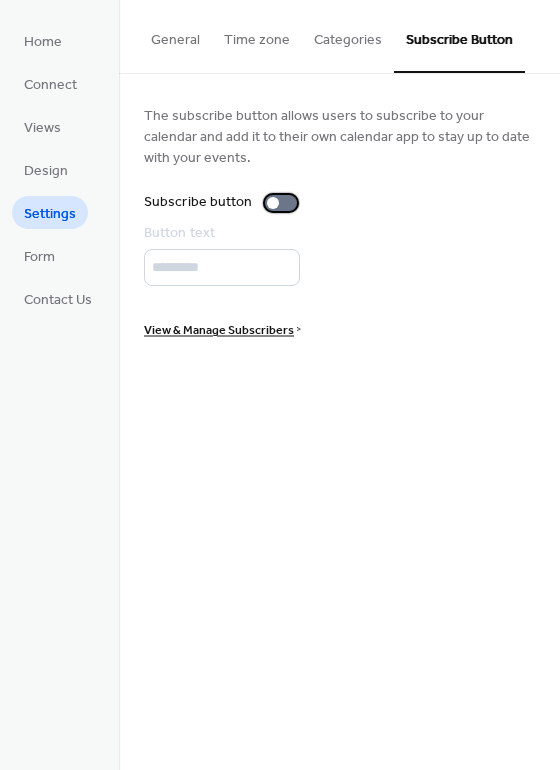 click at bounding box center [281, 203] 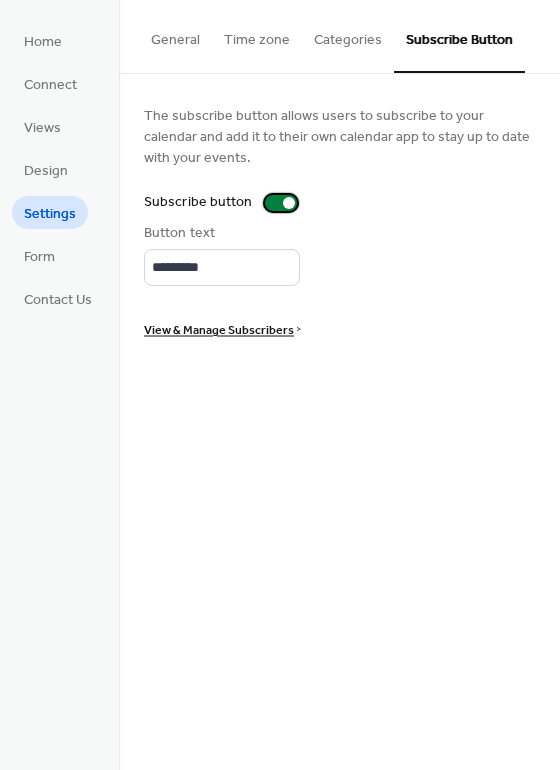 click at bounding box center (281, 203) 